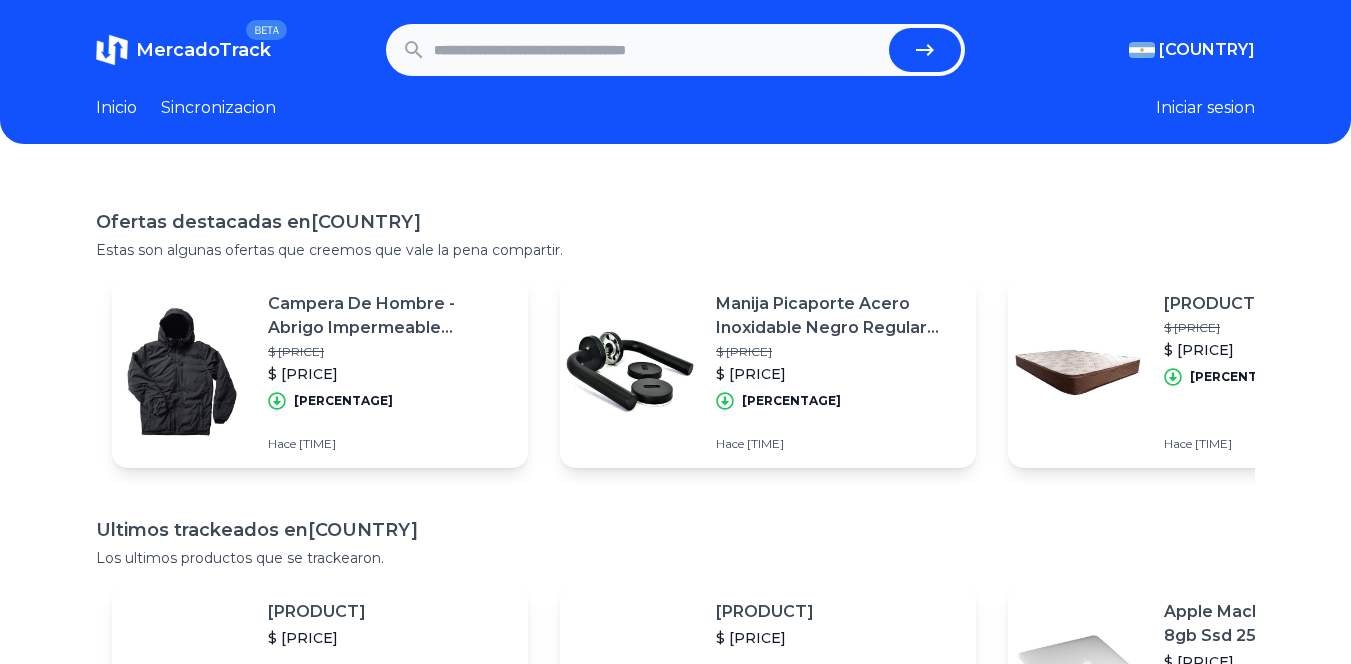 scroll, scrollTop: 0, scrollLeft: 0, axis: both 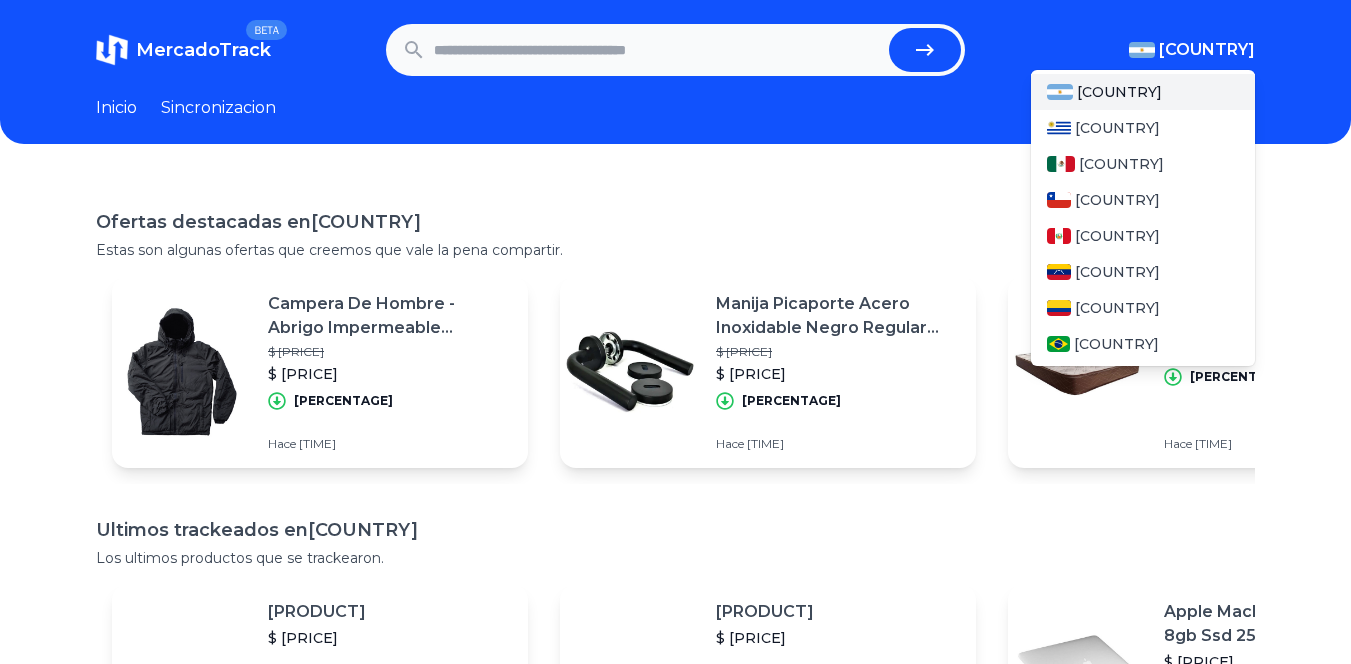 click on "[COUNTRY]" at bounding box center (1207, 50) 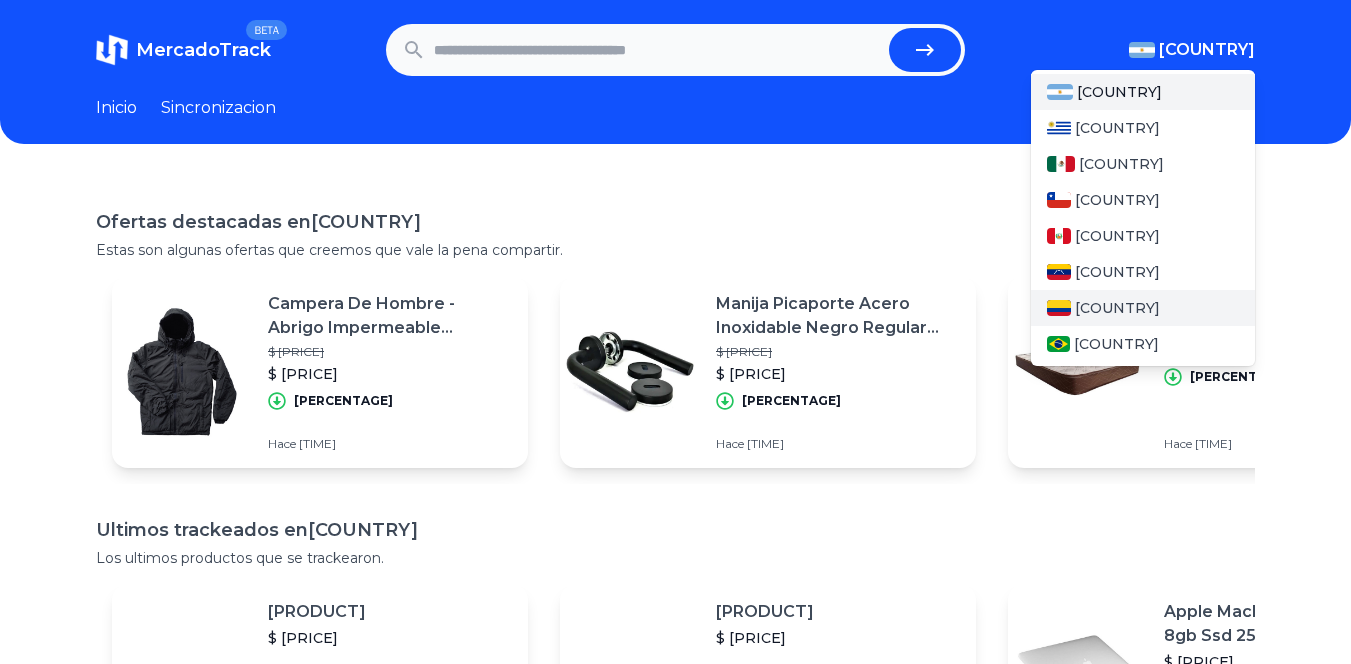 click on "[COUNTRY]" at bounding box center [1143, 308] 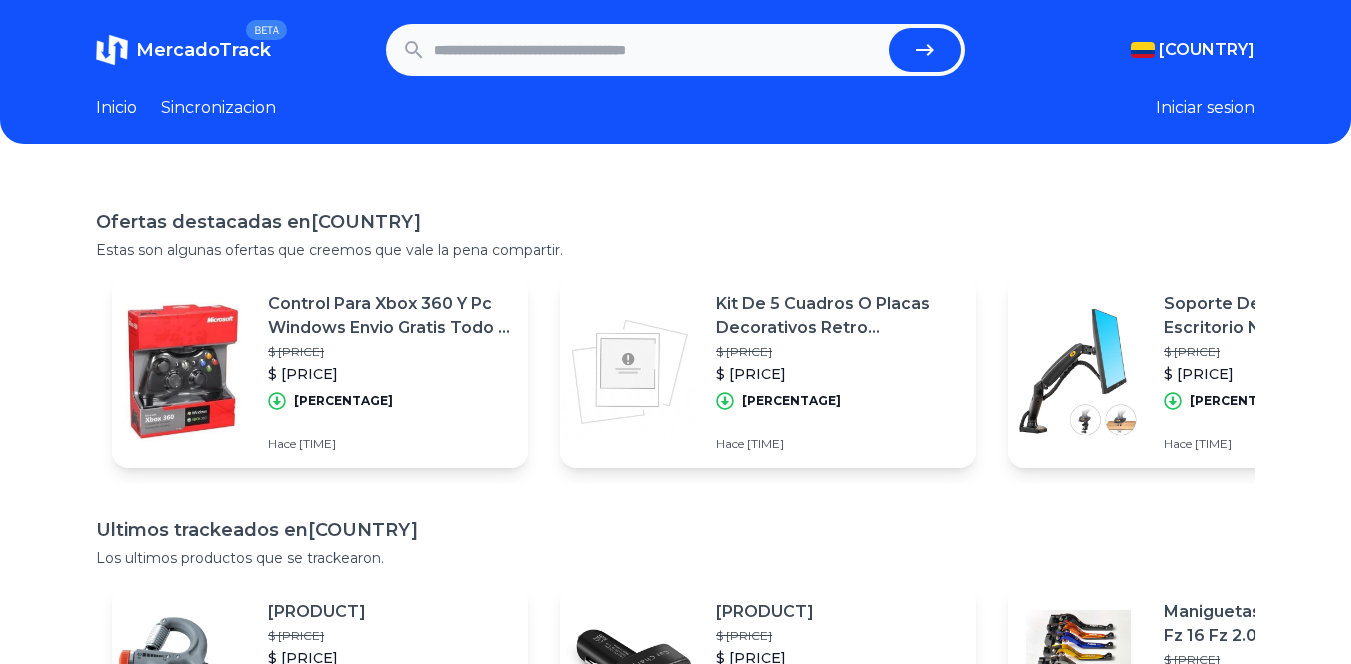 click at bounding box center [658, 50] 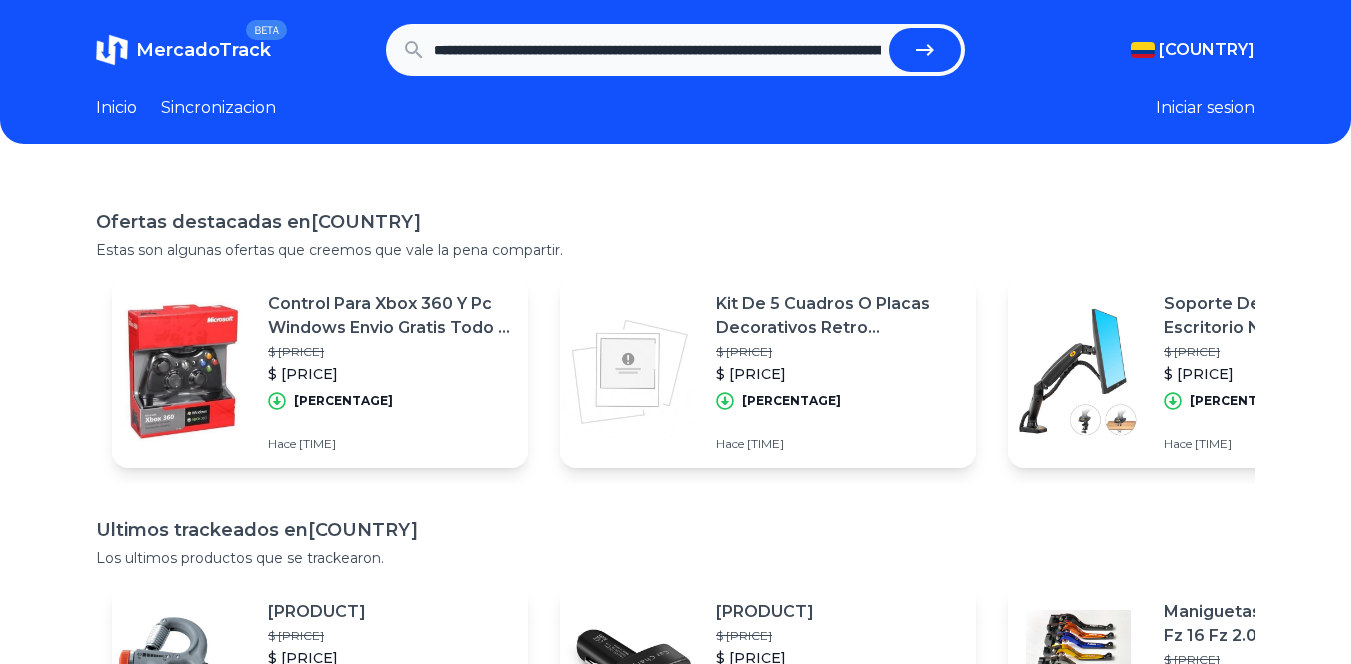 scroll, scrollTop: 0, scrollLeft: 3259, axis: horizontal 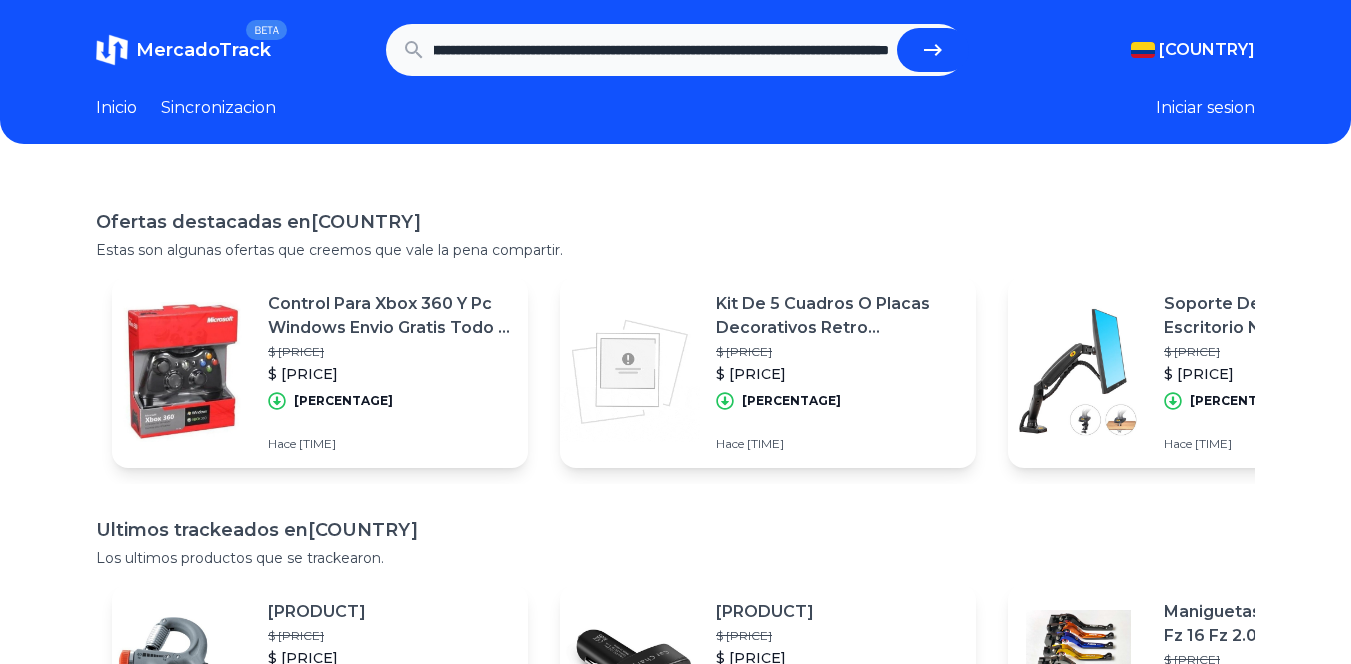 type on "**********" 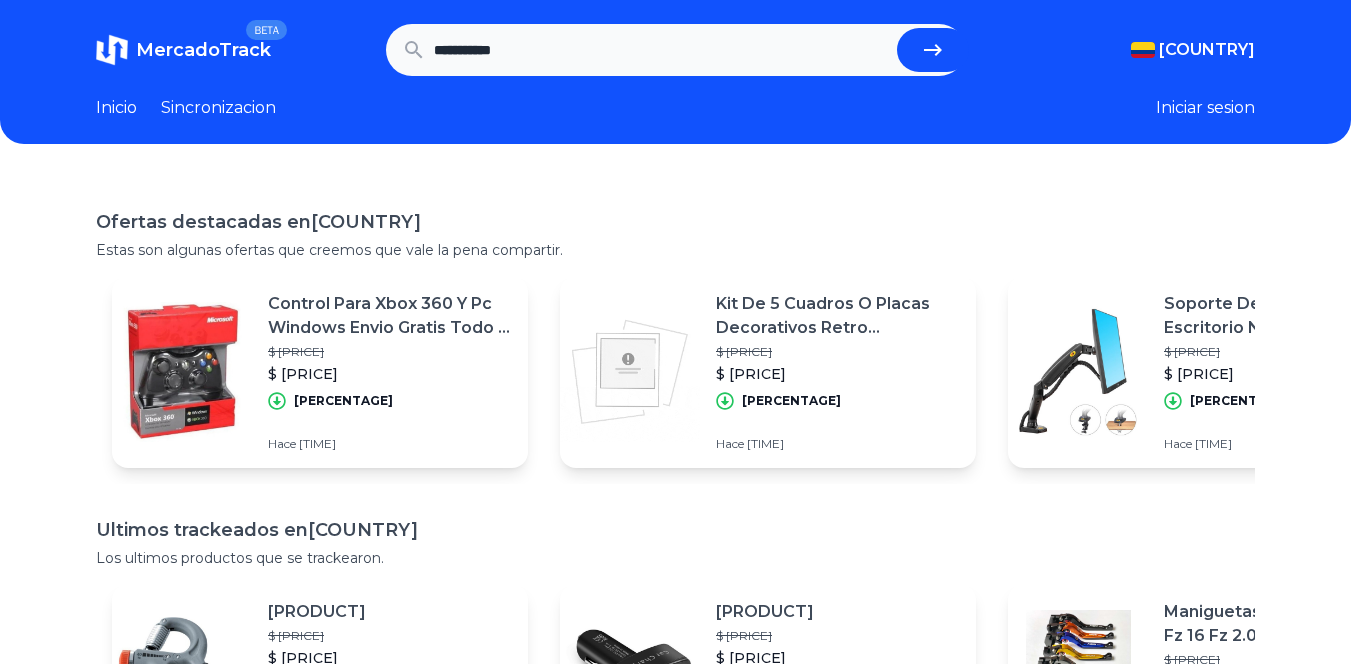 scroll, scrollTop: 0, scrollLeft: 0, axis: both 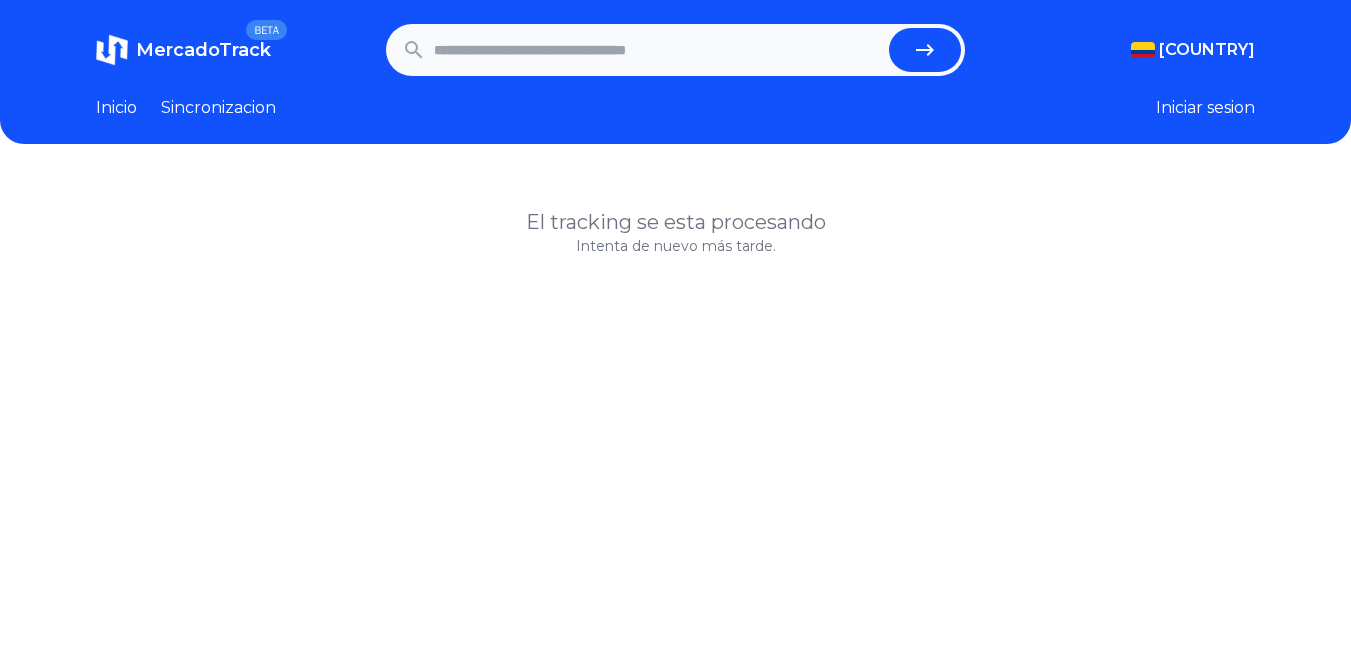 click at bounding box center [658, 50] 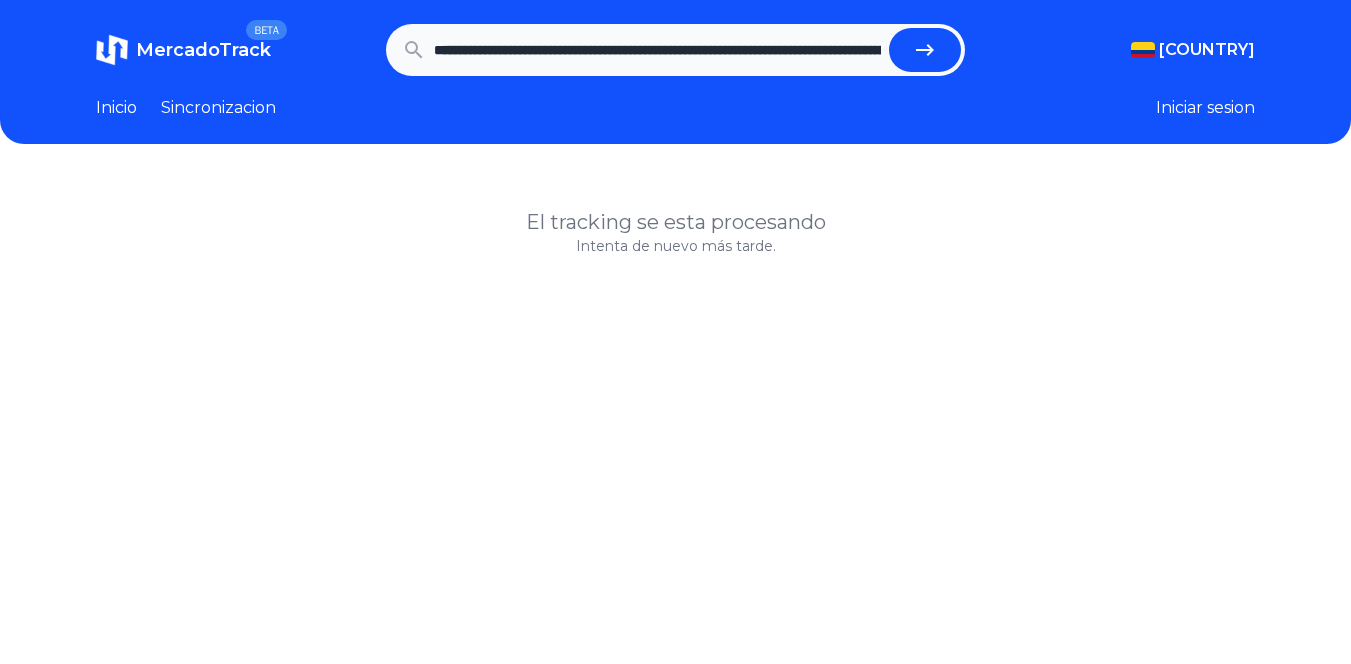 scroll, scrollTop: 0, scrollLeft: 3259, axis: horizontal 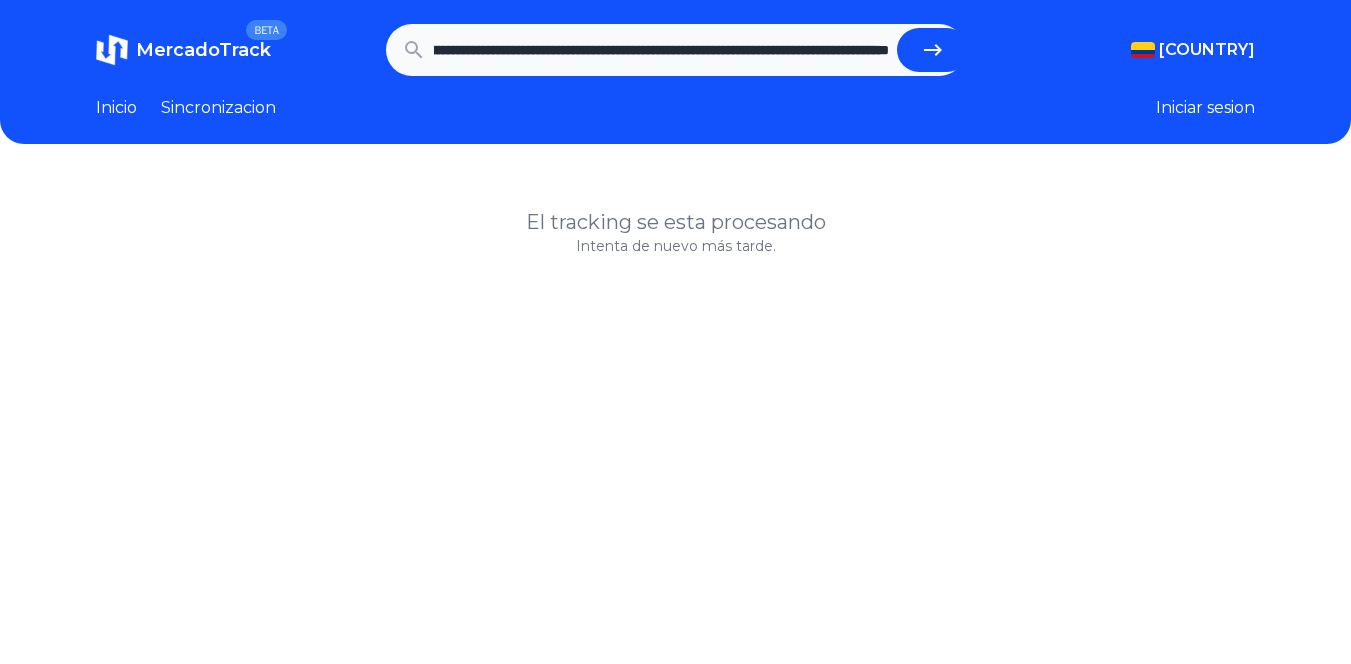 type on "**********" 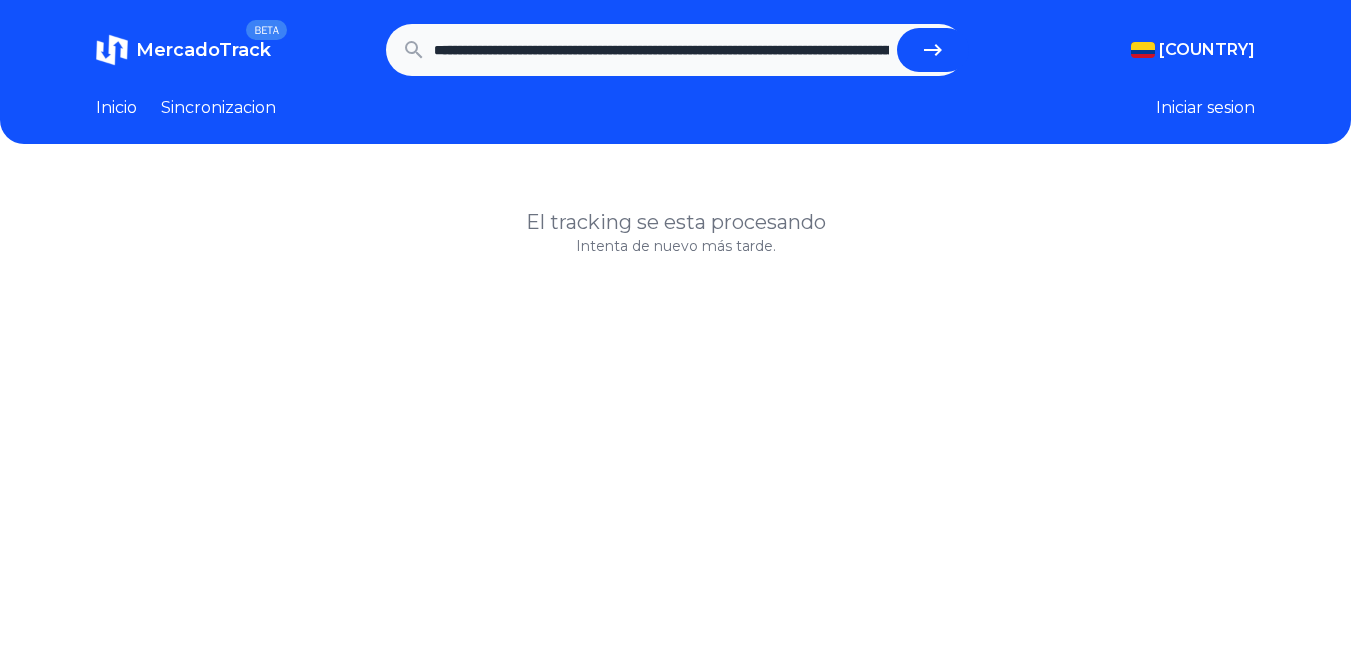 click at bounding box center (933, 50) 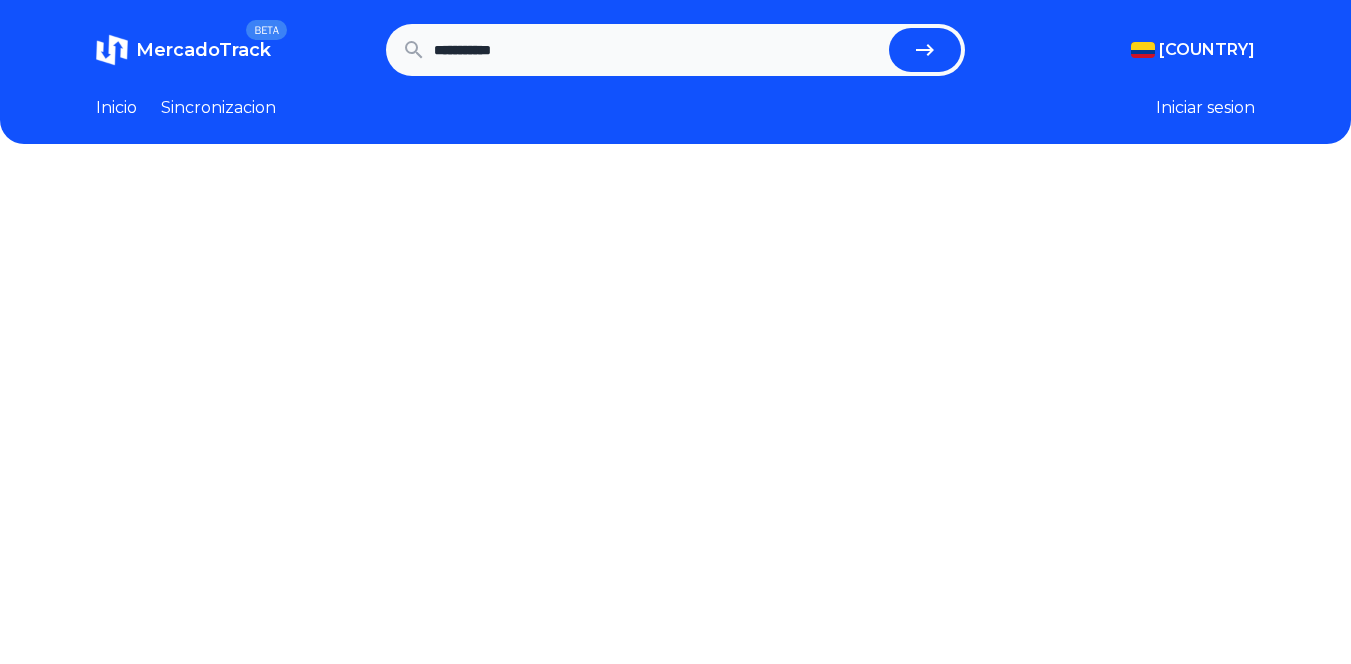 scroll, scrollTop: 0, scrollLeft: 0, axis: both 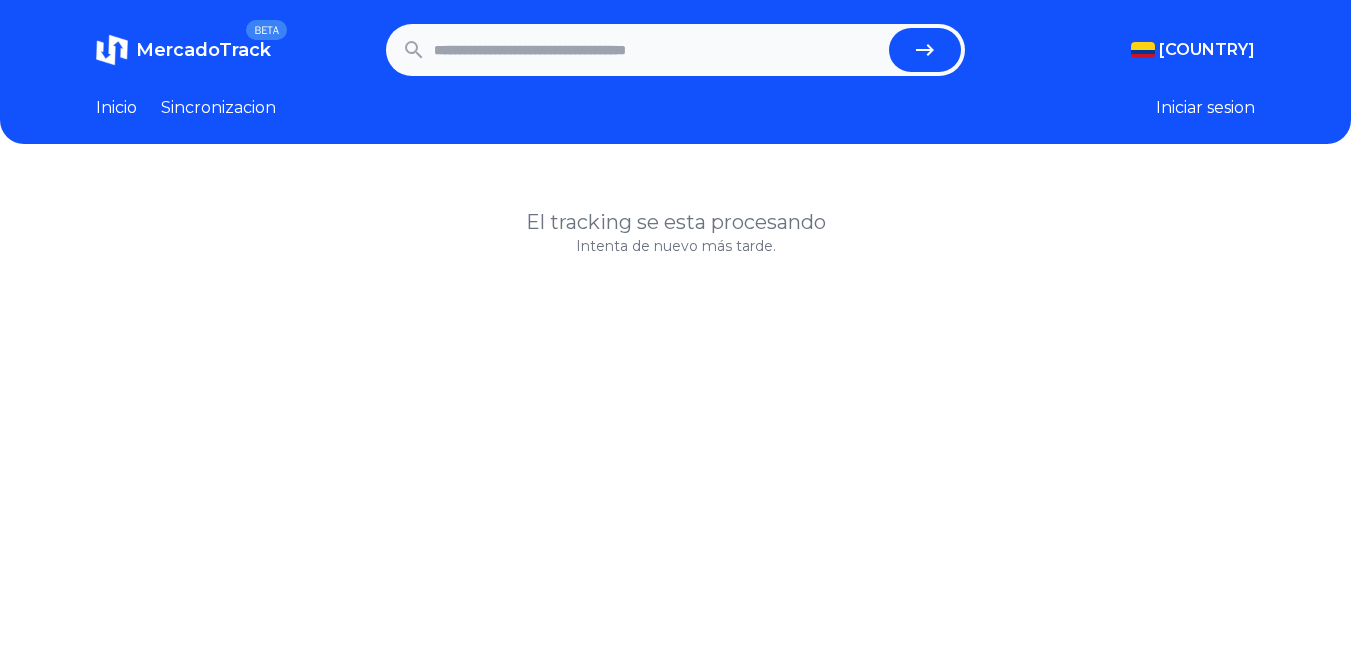 click on "Intenta de nuevo más tarde." at bounding box center [675, 246] 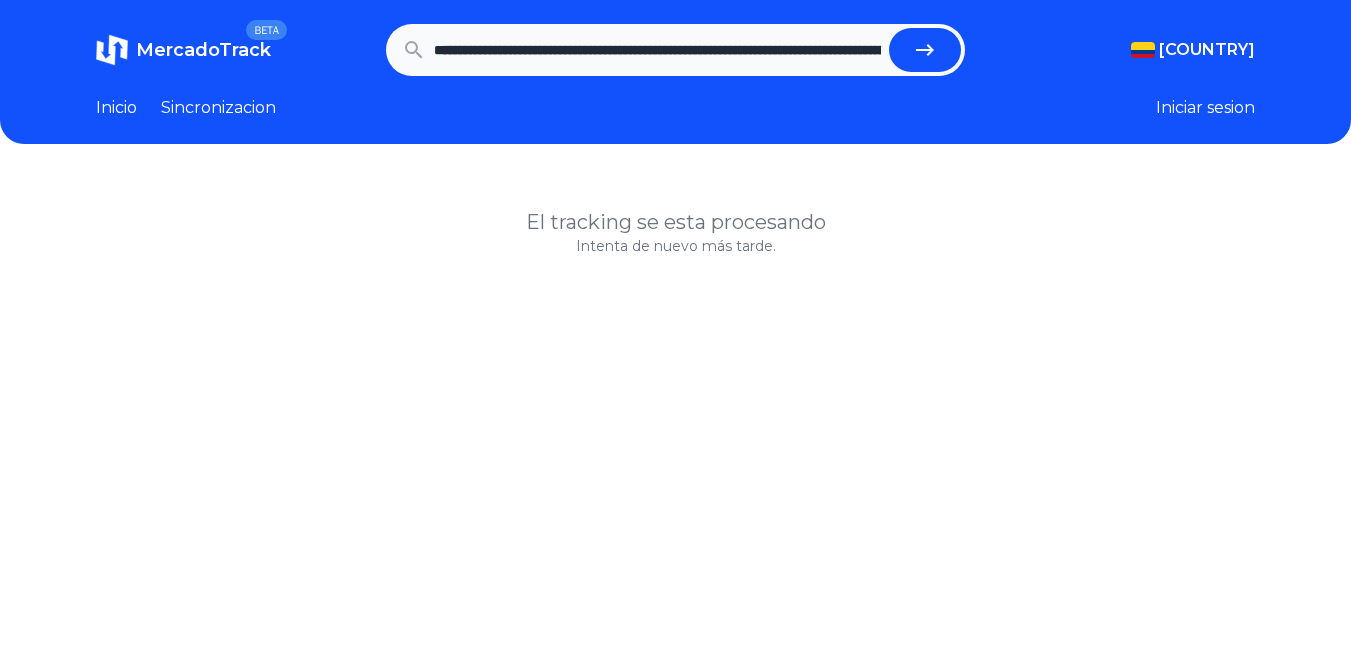 scroll, scrollTop: 0, scrollLeft: 3259, axis: horizontal 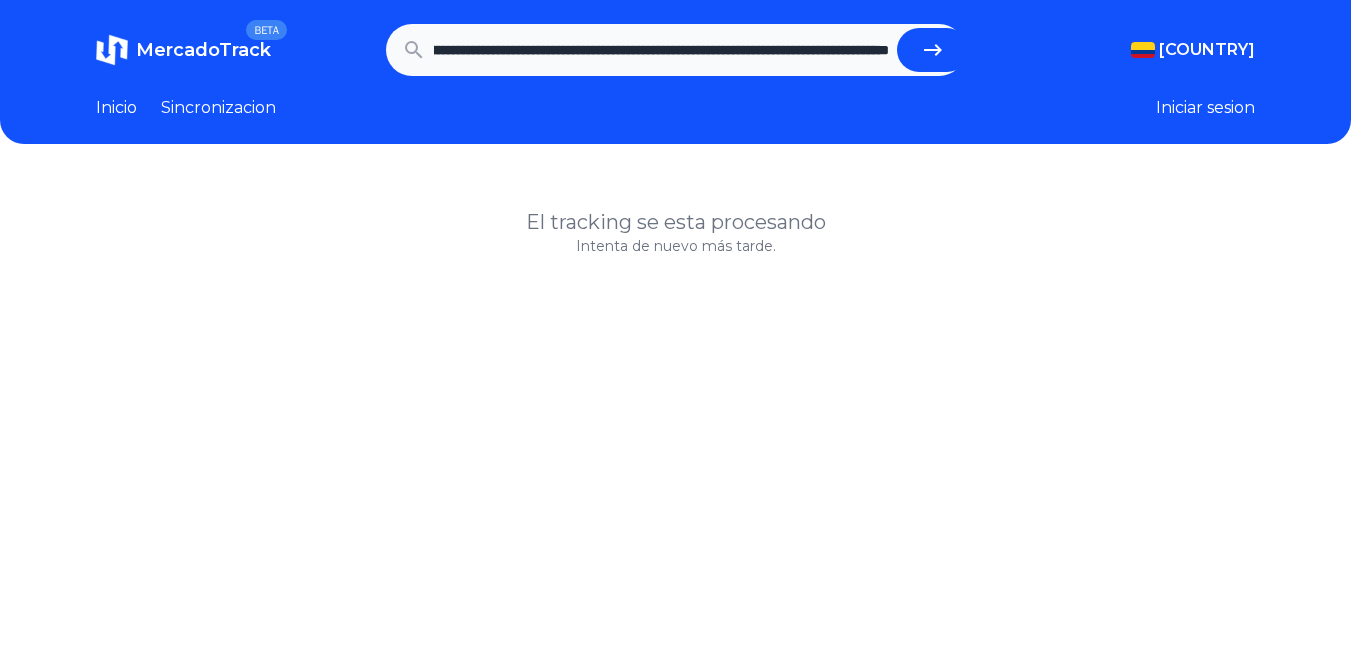 type on "**********" 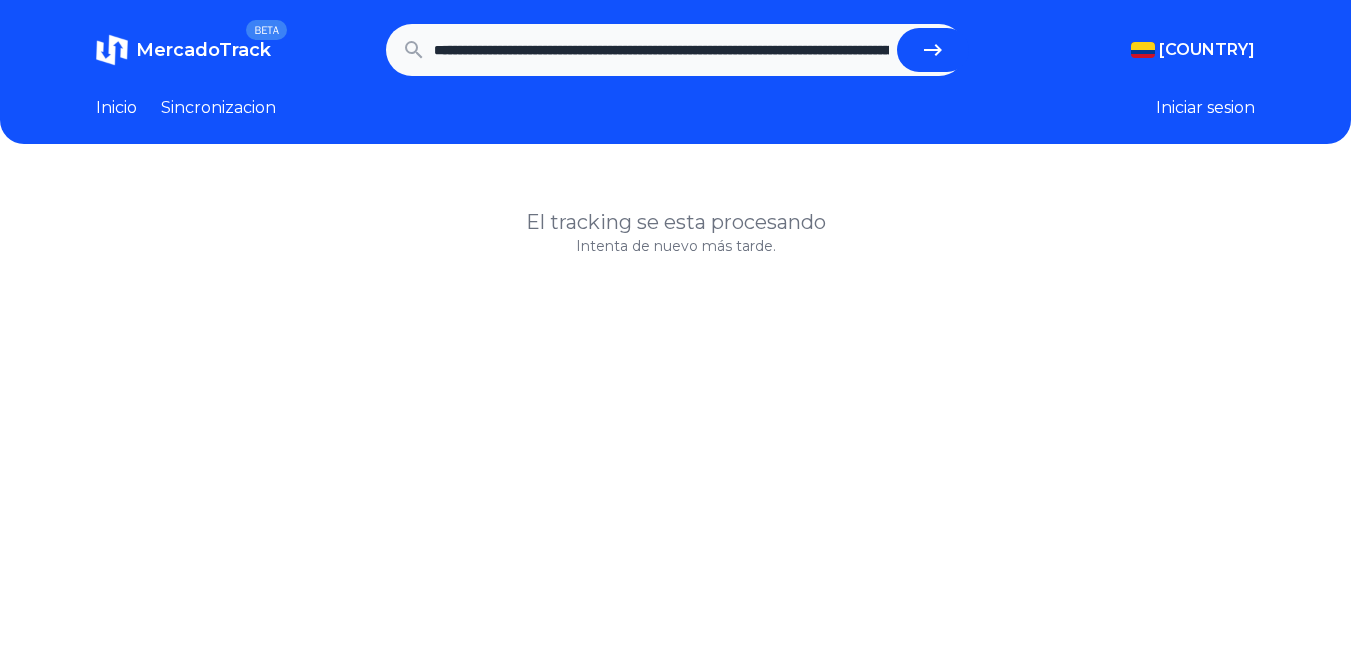 click at bounding box center (933, 50) 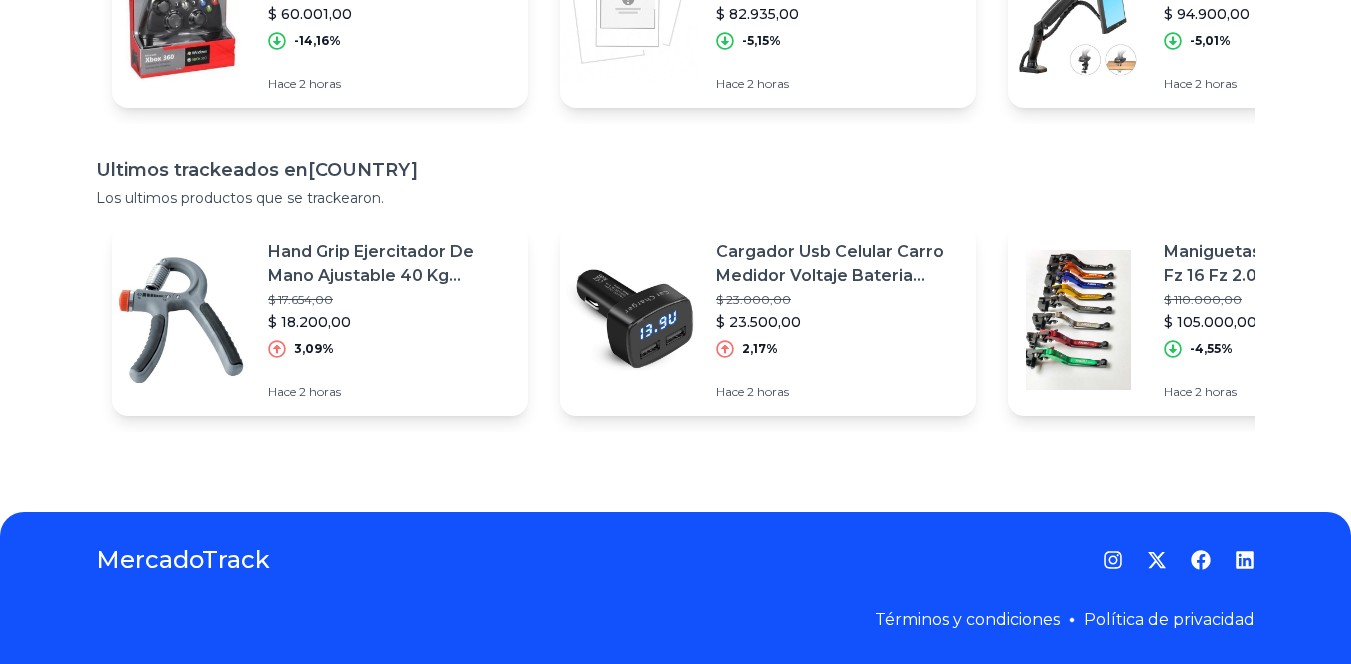 scroll, scrollTop: 0, scrollLeft: 0, axis: both 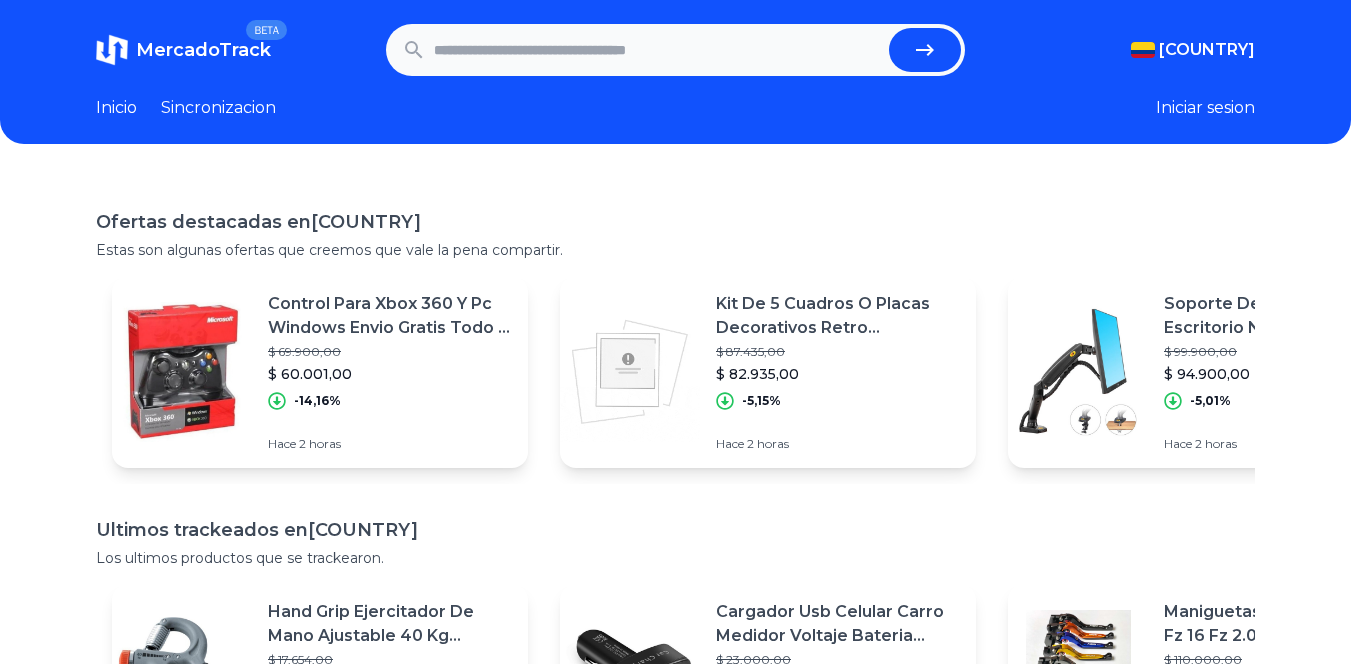 click at bounding box center [658, 50] 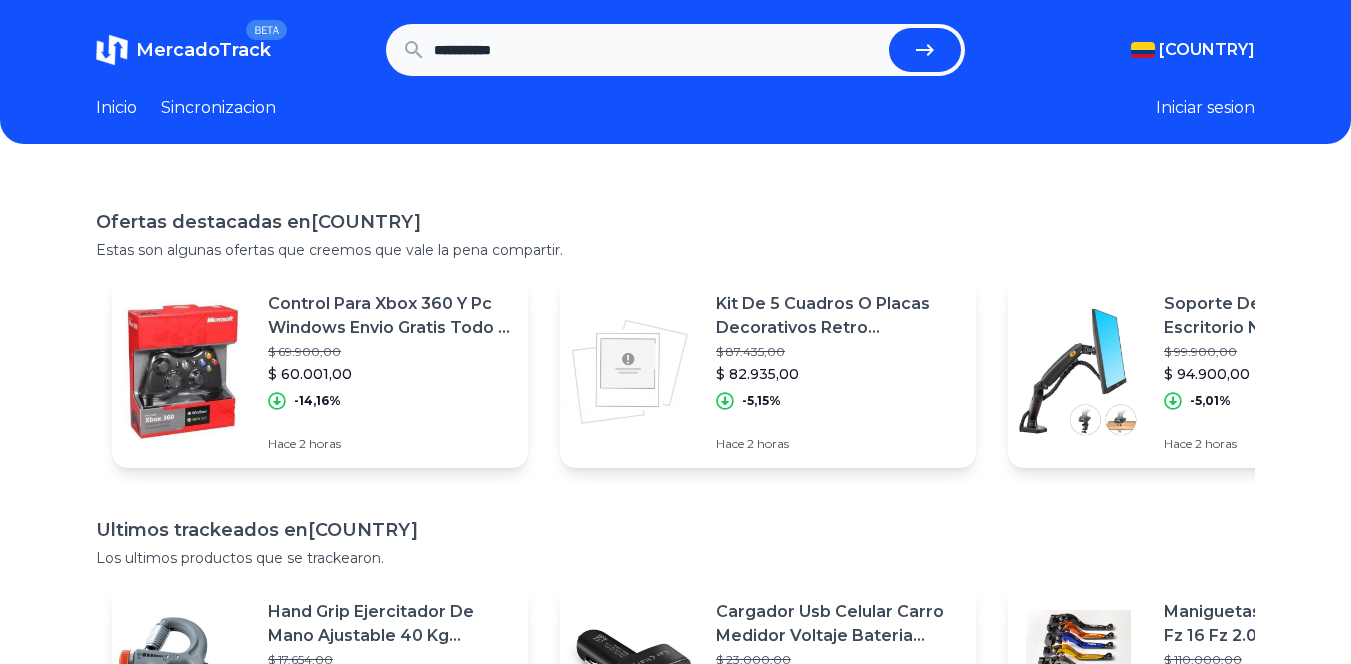 type on "**********" 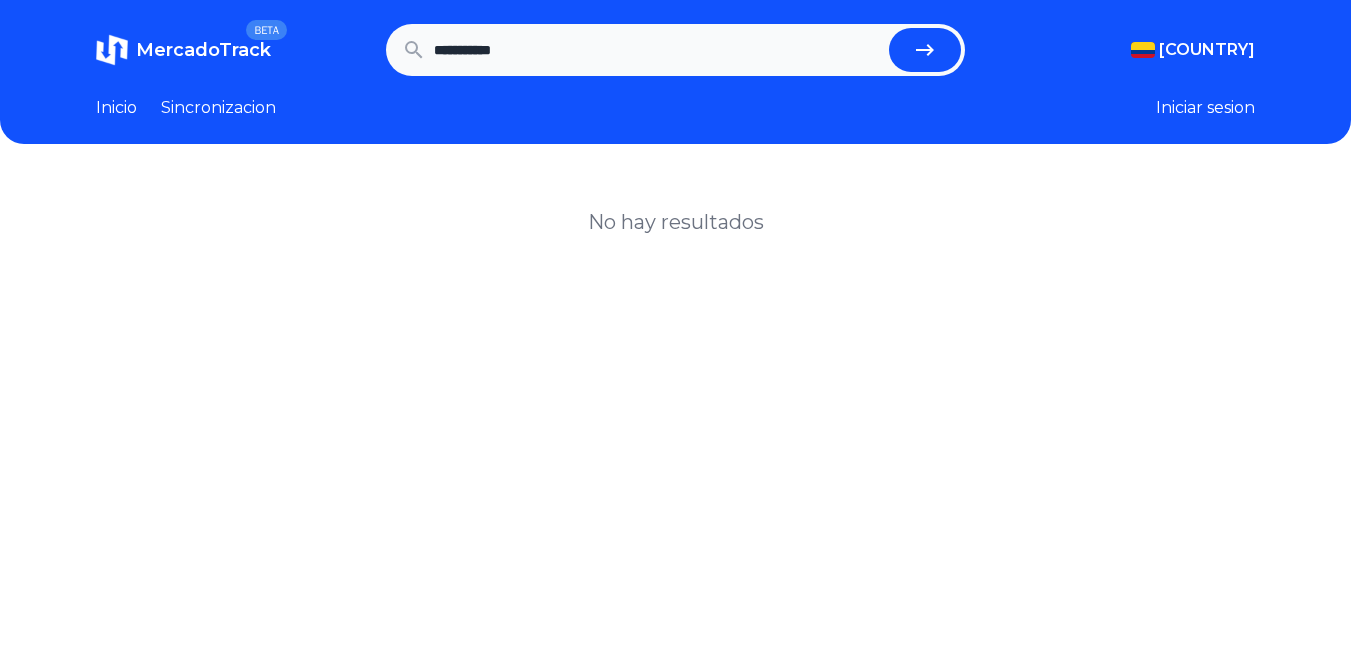 scroll, scrollTop: 0, scrollLeft: 0, axis: both 